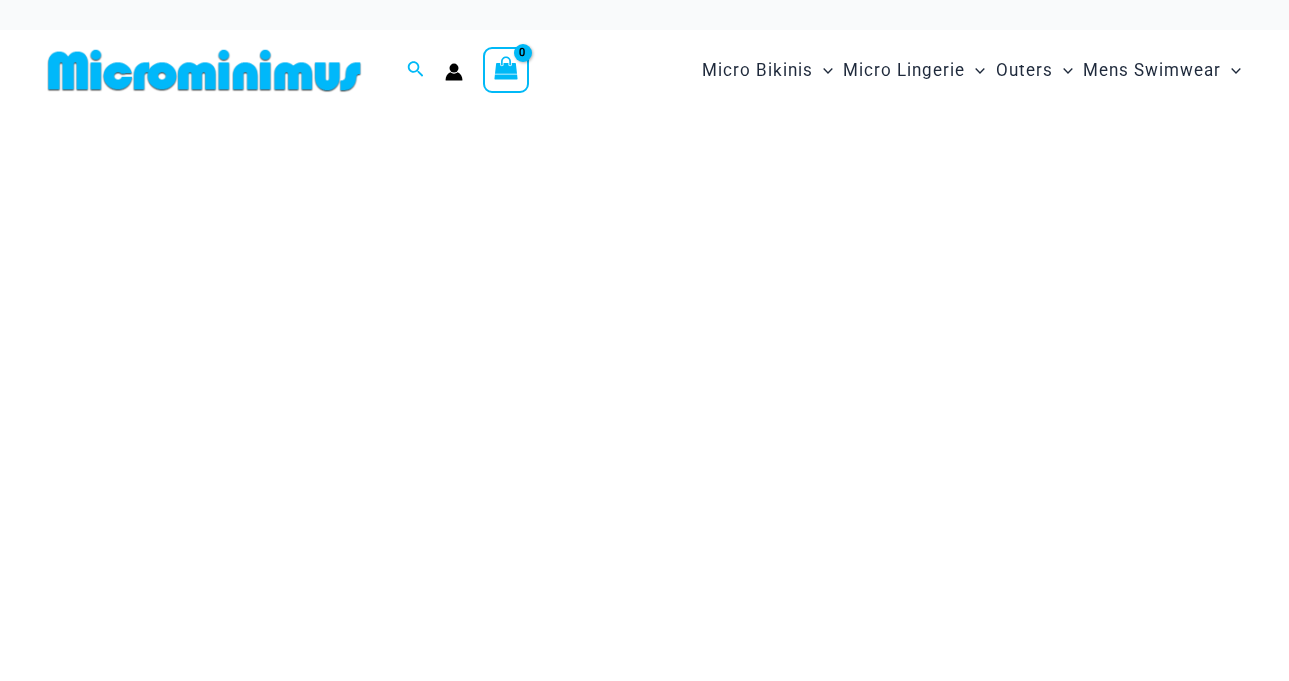 scroll, scrollTop: 0, scrollLeft: 0, axis: both 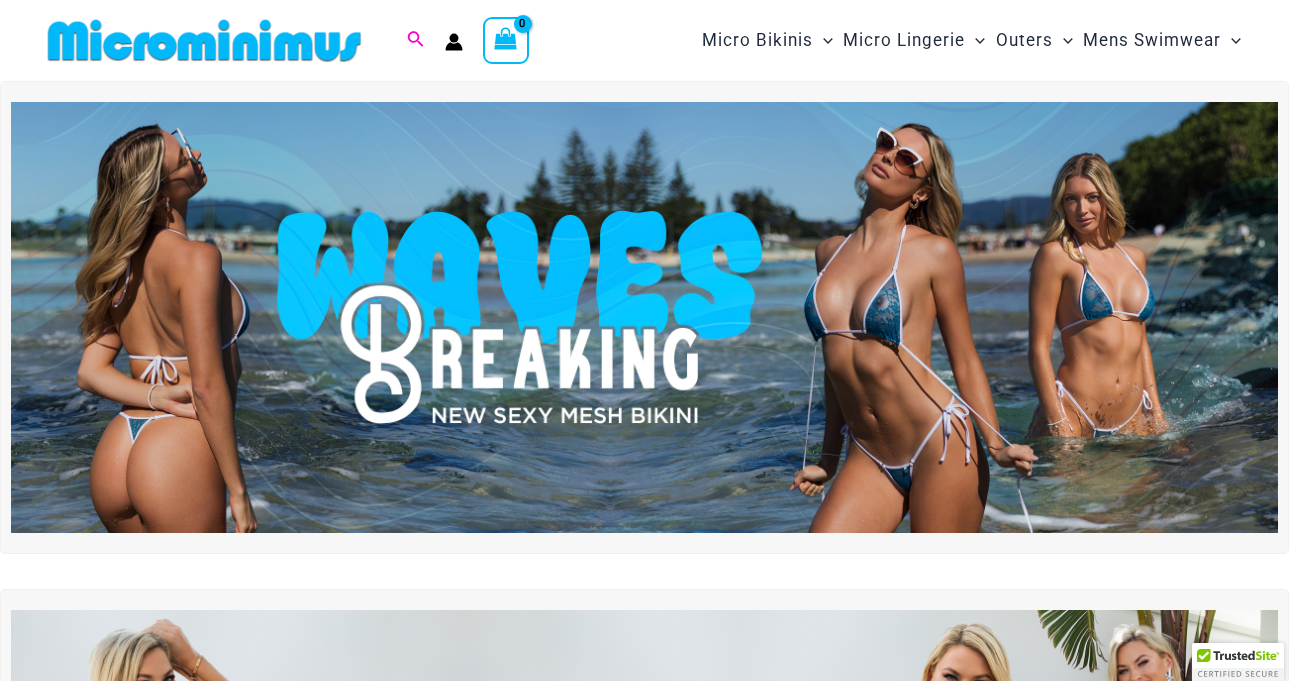 click 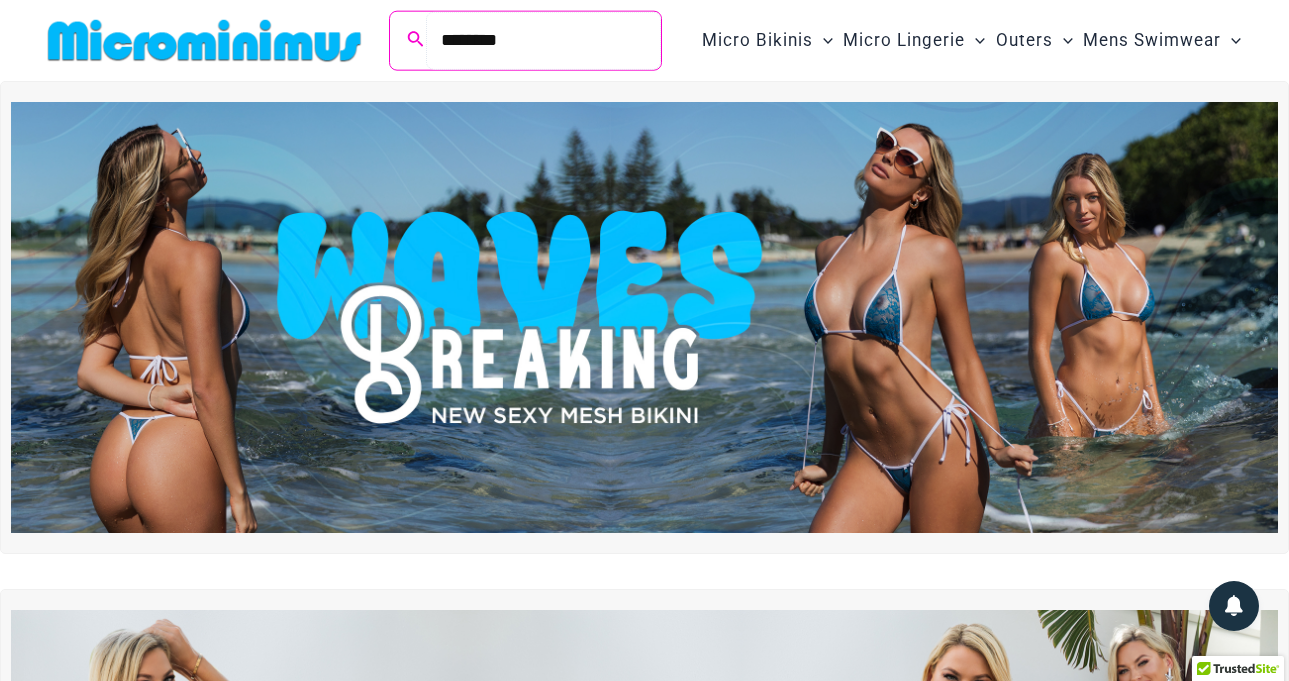 type on "********" 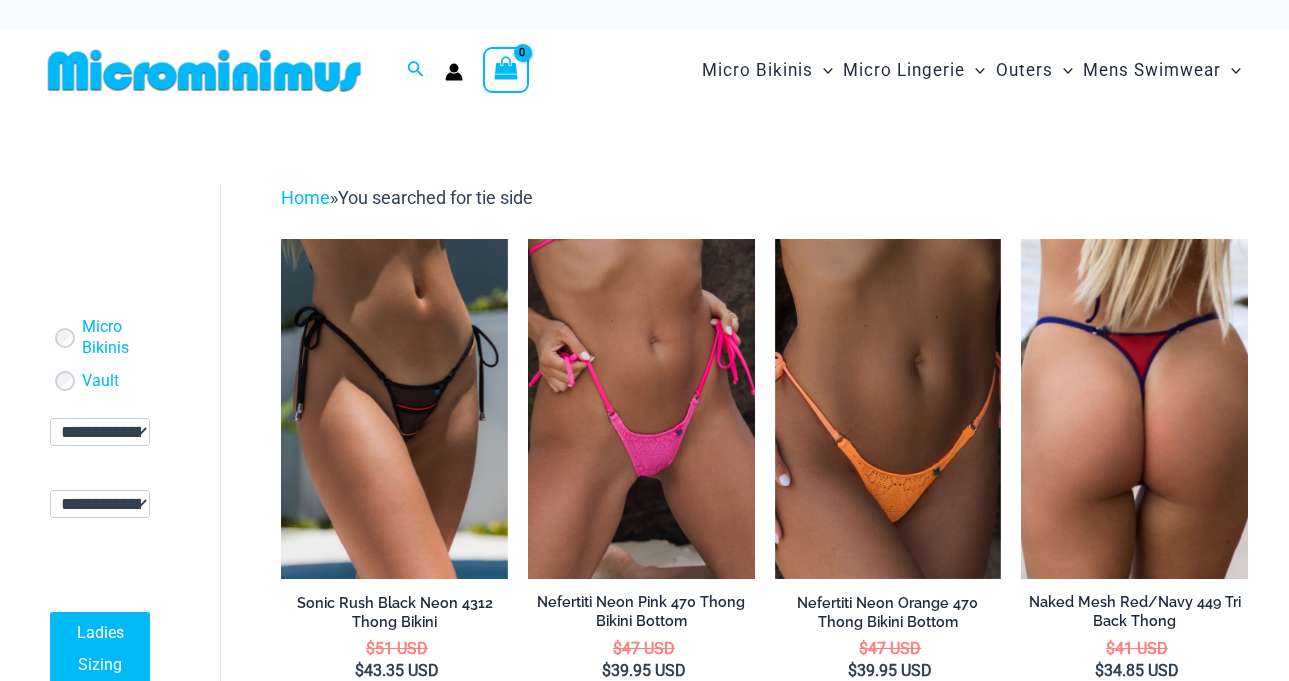 scroll, scrollTop: 0, scrollLeft: 0, axis: both 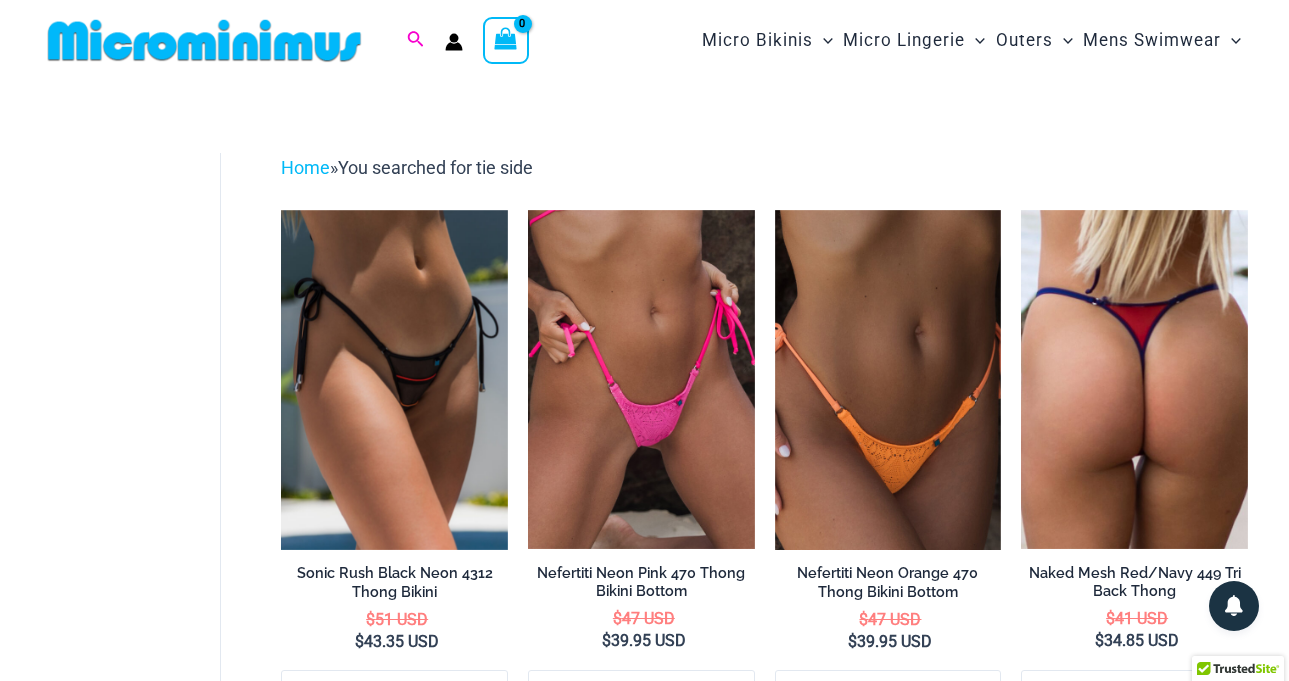 click 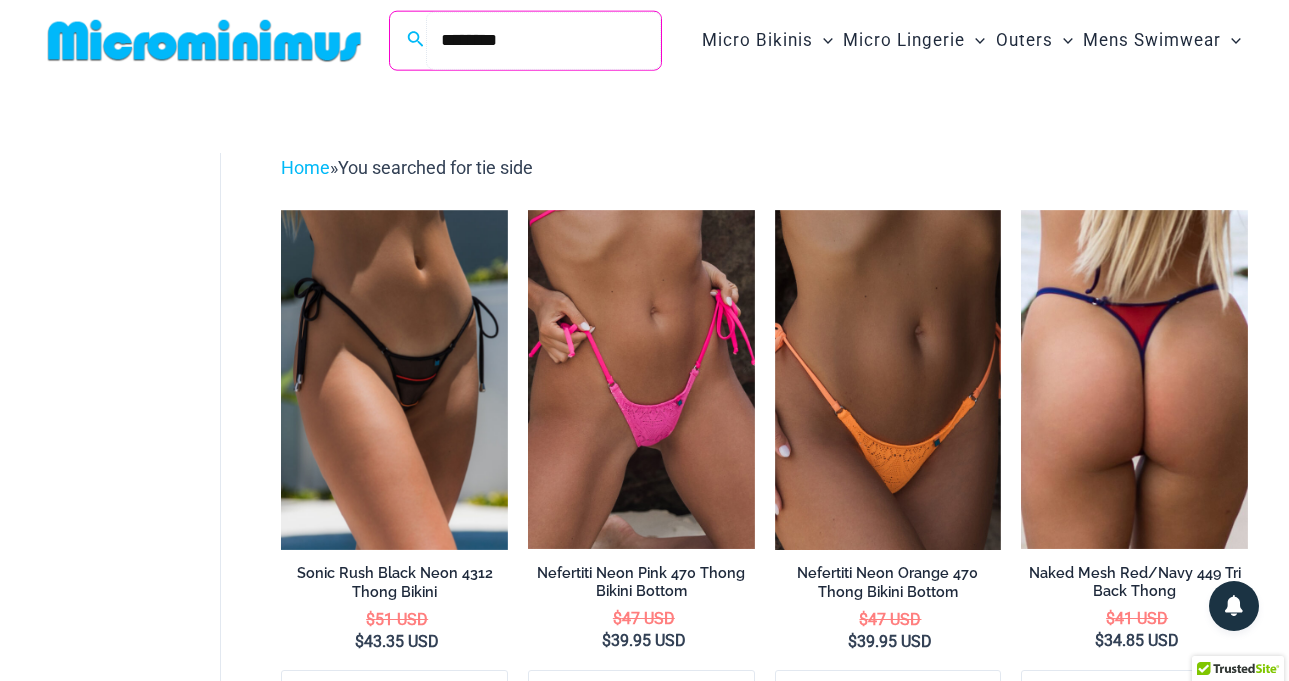 click on "********" at bounding box center [543, 40] 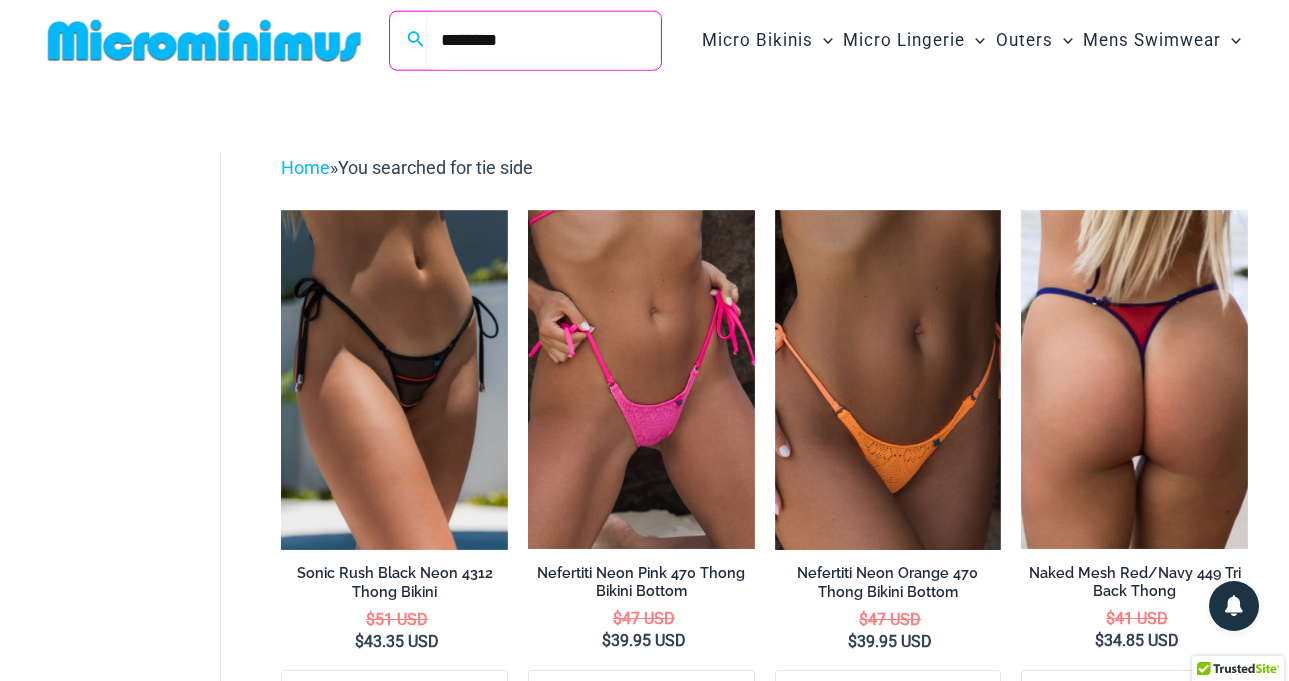 click on "Search" at bounding box center (0, 0) 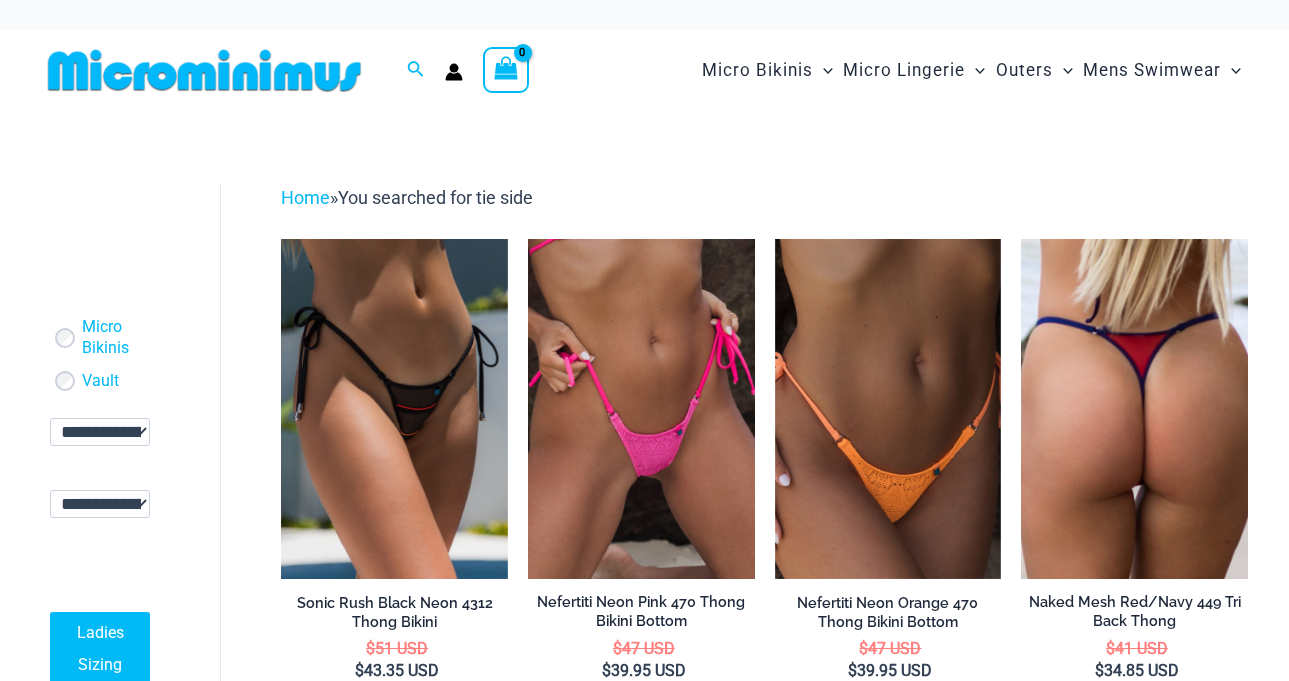 scroll, scrollTop: 0, scrollLeft: 0, axis: both 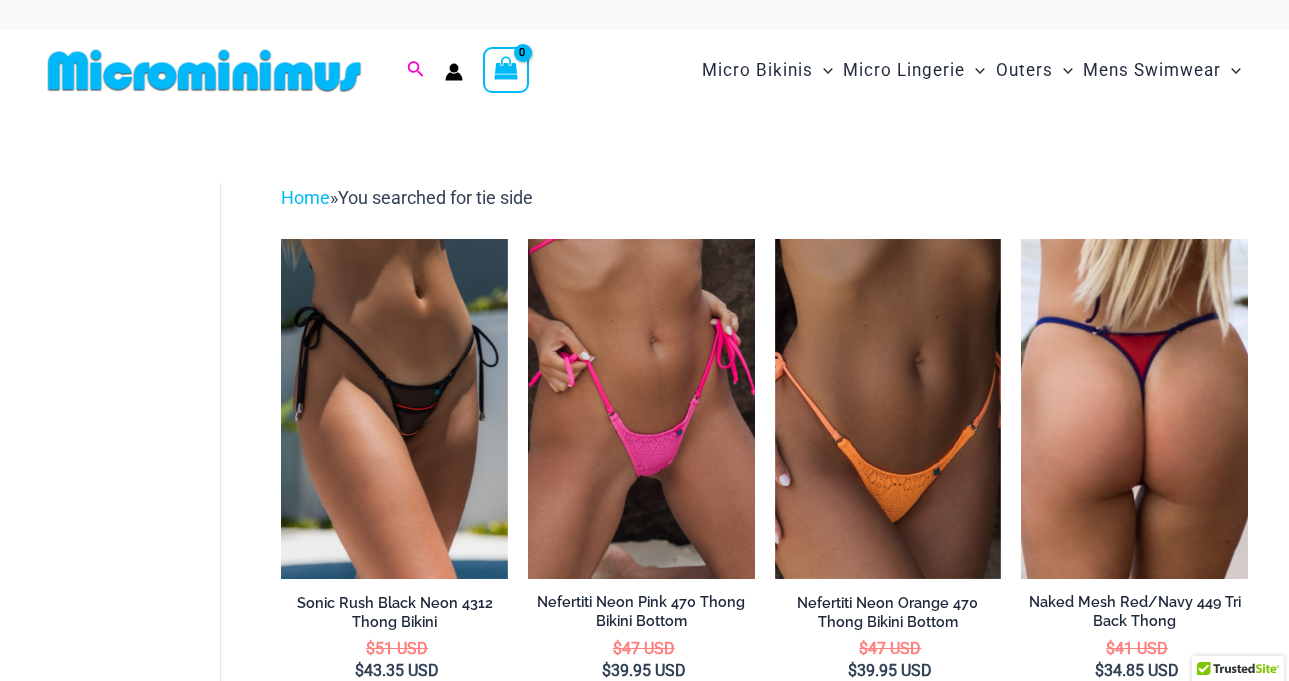 click on "Search for:
********
Search
Search
Dashboard
Orders
Addresses
Gift Cards
Payment methods
Account details
Wishlist
Log out
No products in the cart.
No products in the cart." at bounding box center (321, 70) 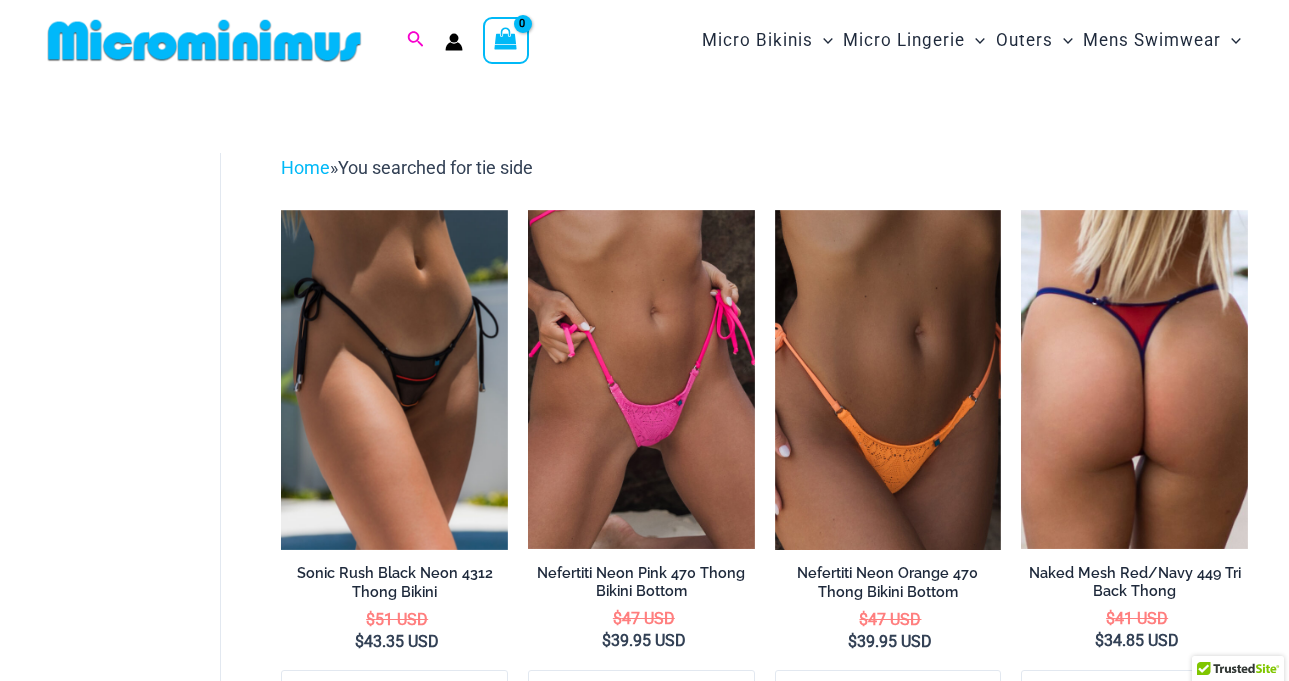 click 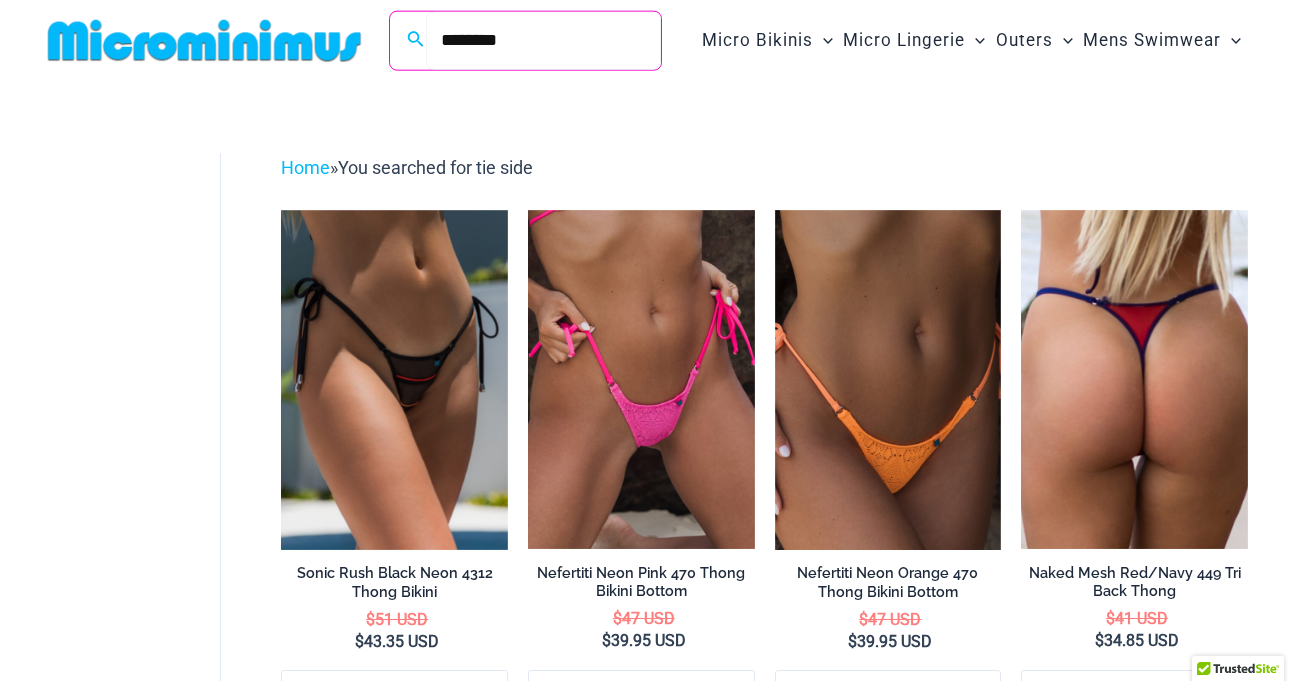 click on "********" at bounding box center [543, 40] 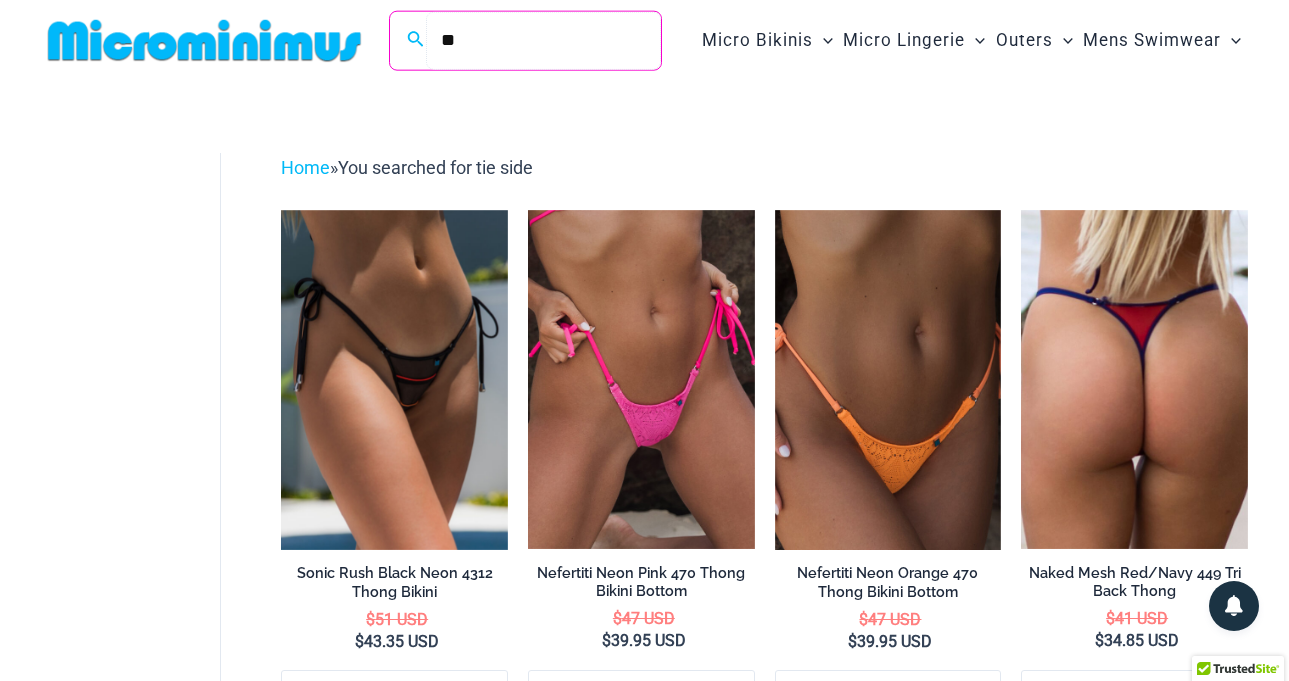 type on "*" 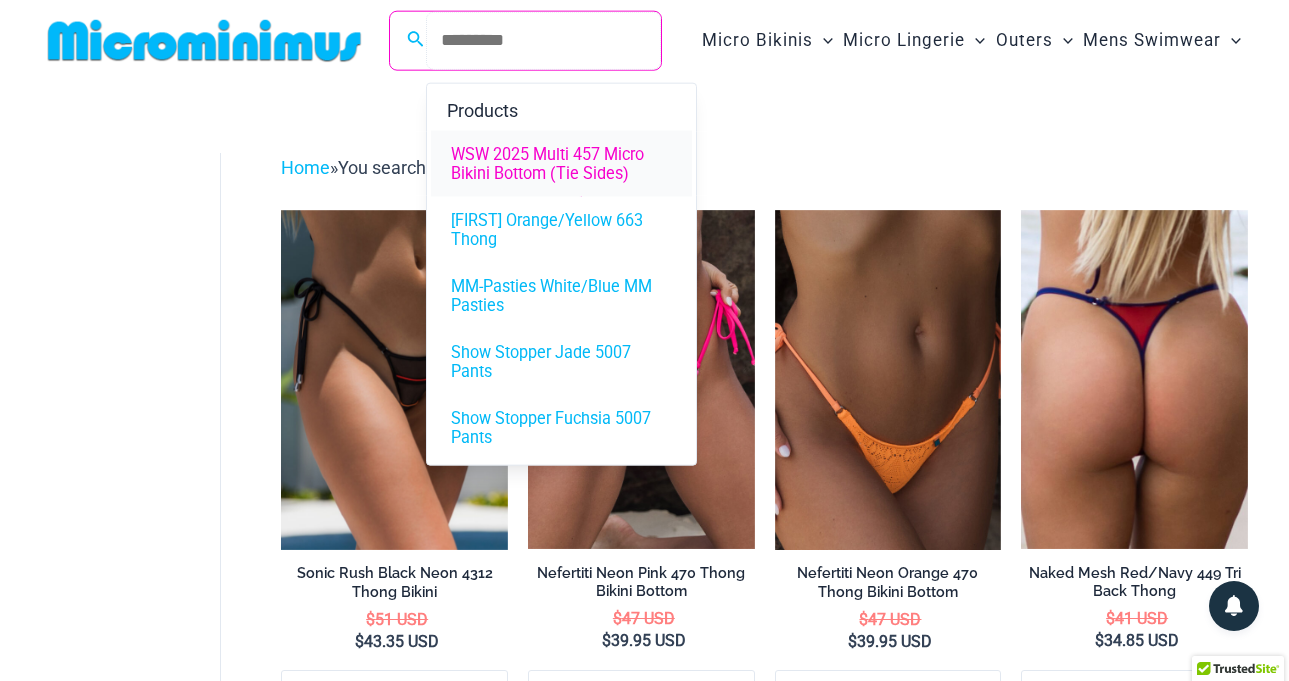 type 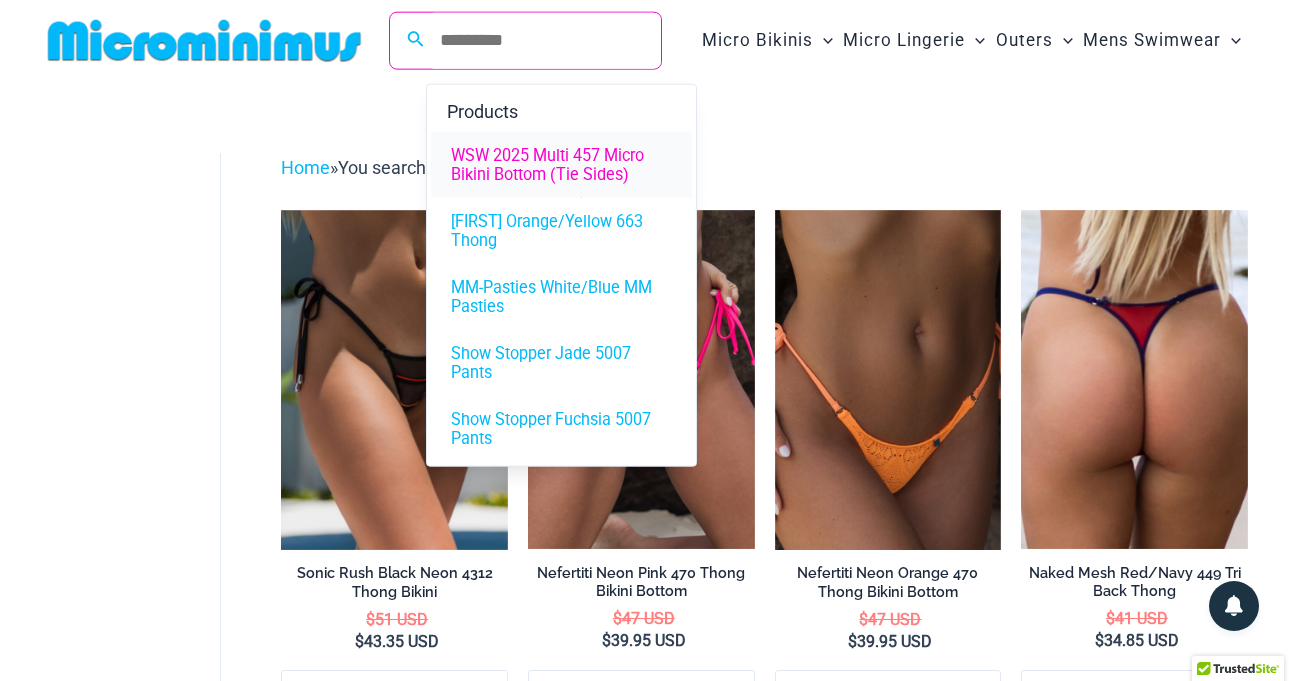 click on "WSW 2025 Multi 457 Micro Bikini Bottom (Tie Sides)" at bounding box center [561, 164] 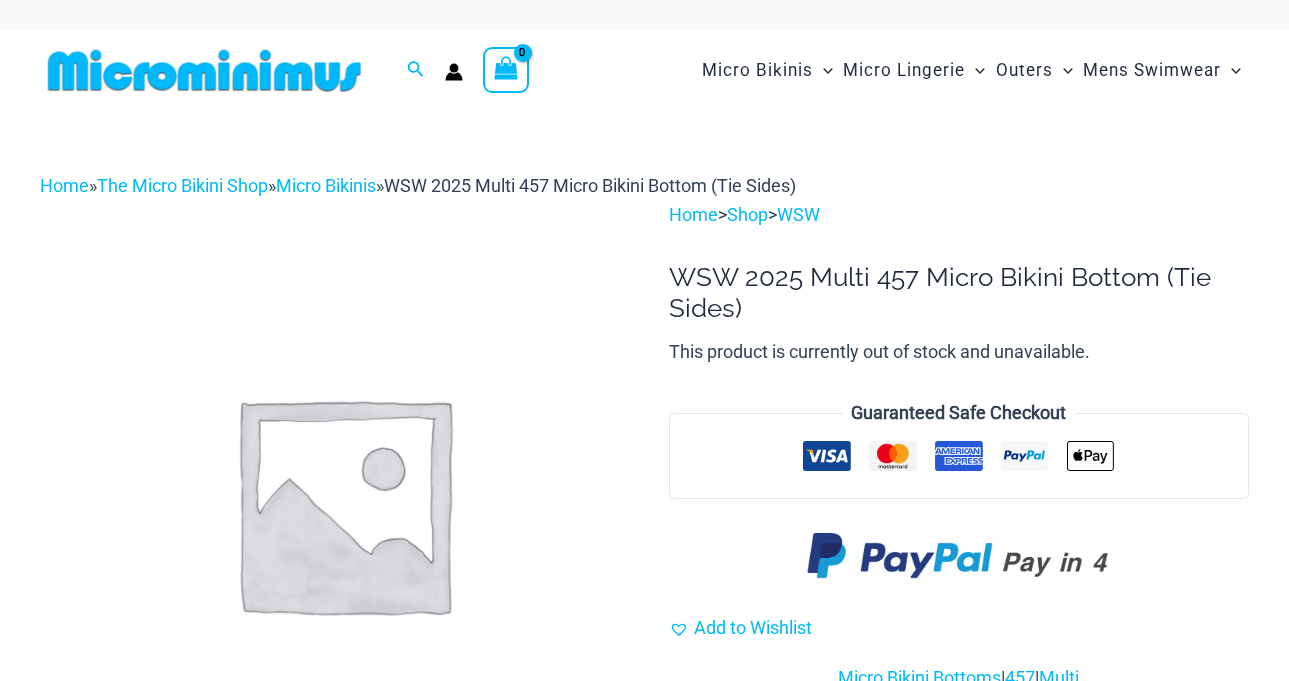 scroll, scrollTop: 0, scrollLeft: 0, axis: both 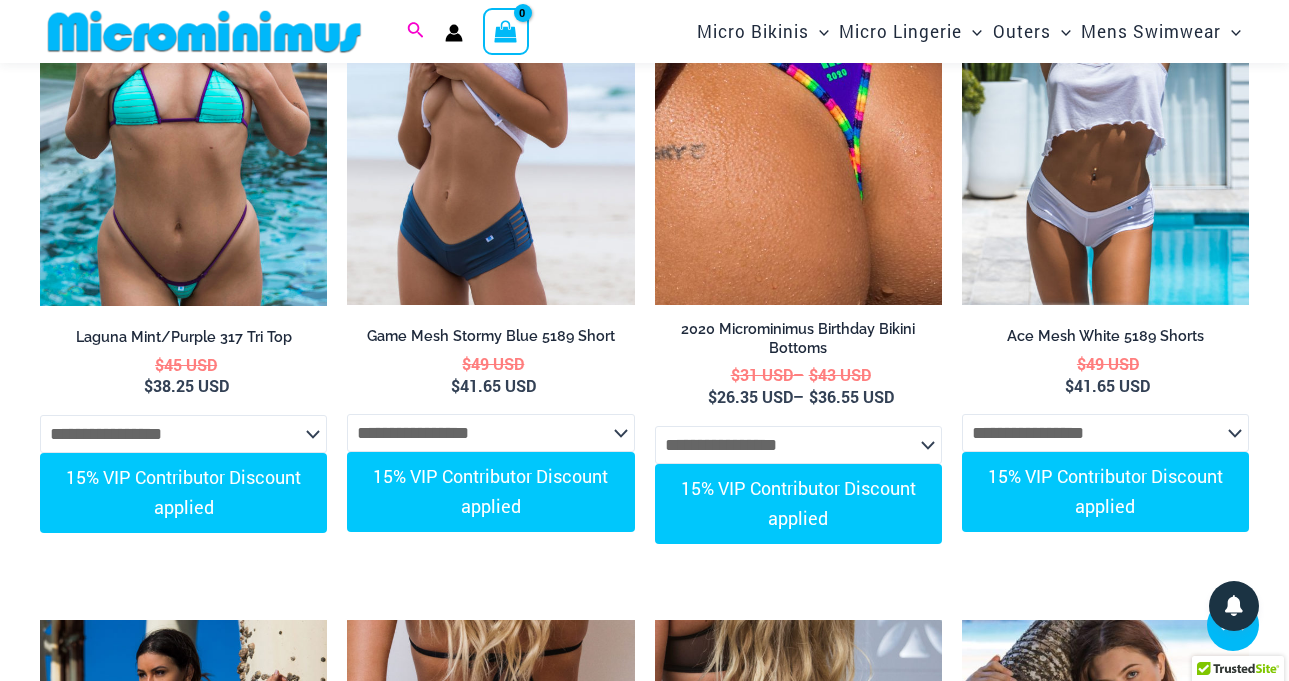 click 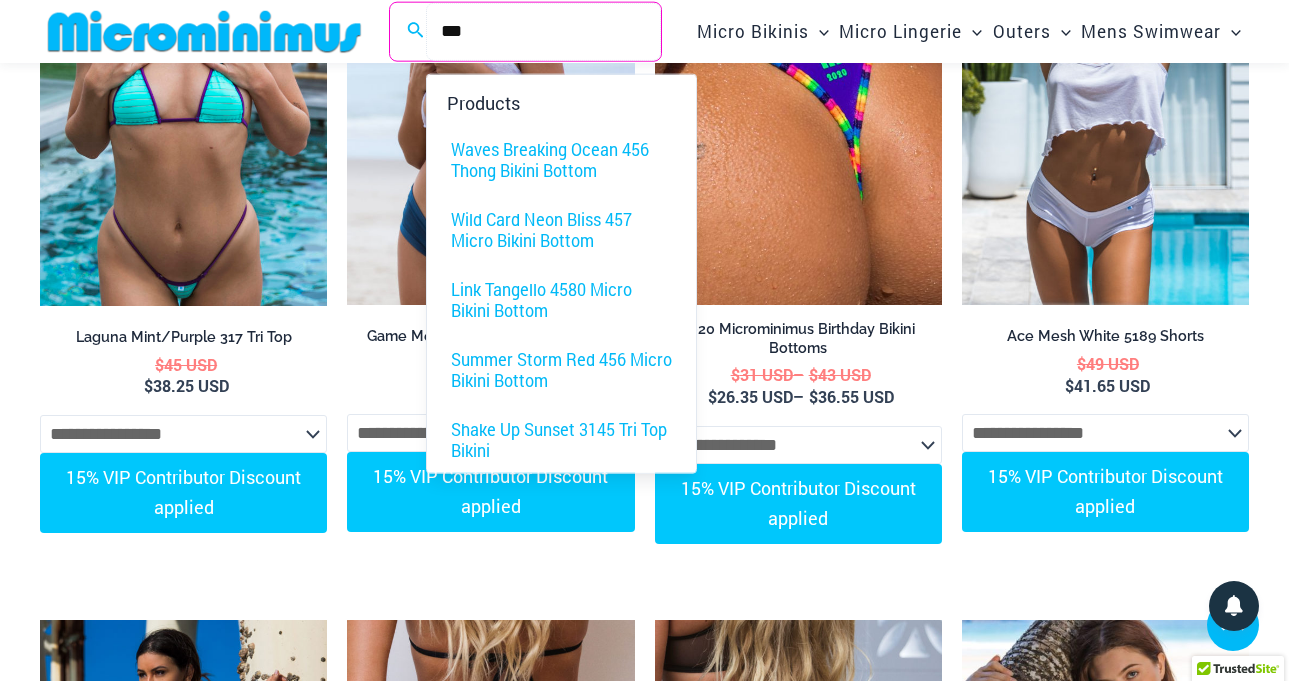 type on "***" 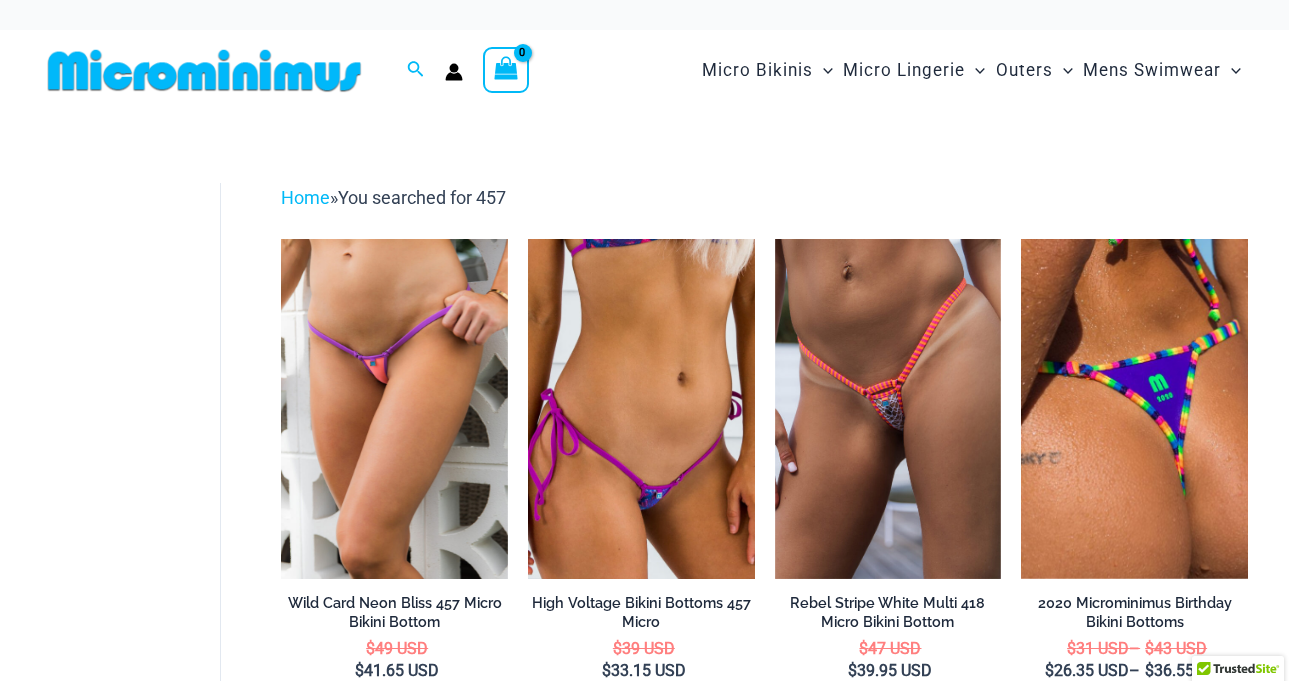 scroll, scrollTop: 0, scrollLeft: 0, axis: both 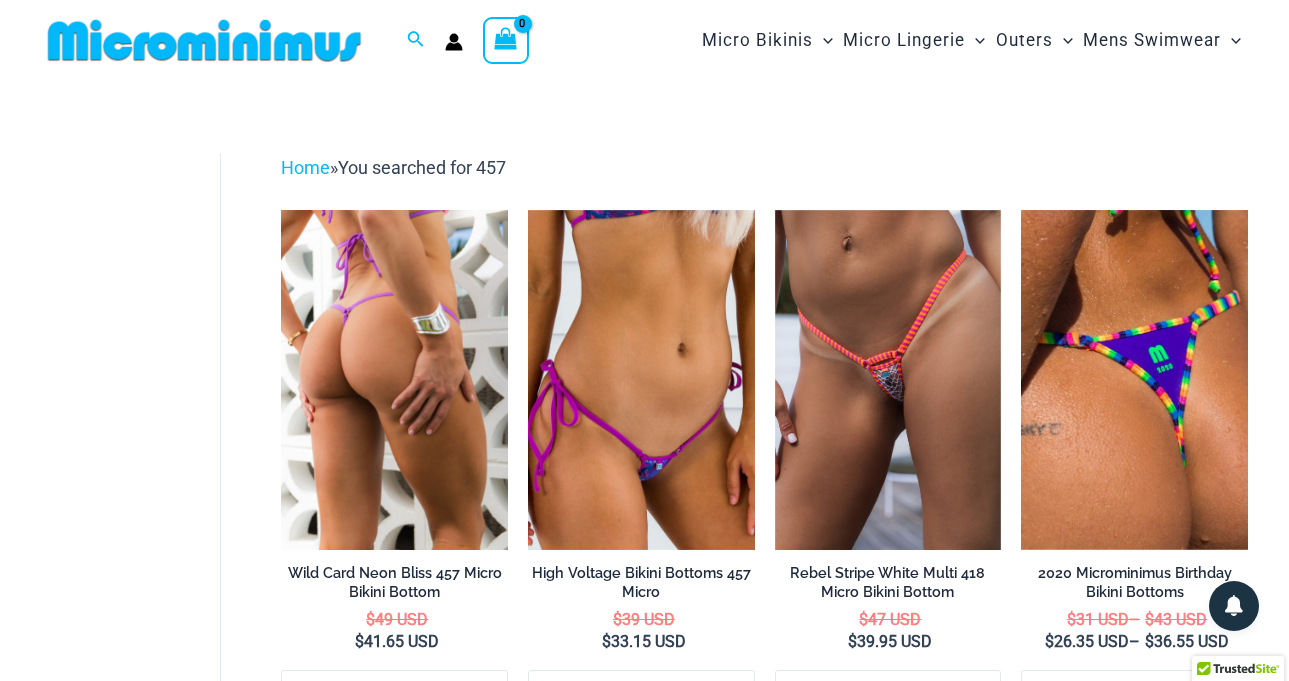 click at bounding box center (394, 380) 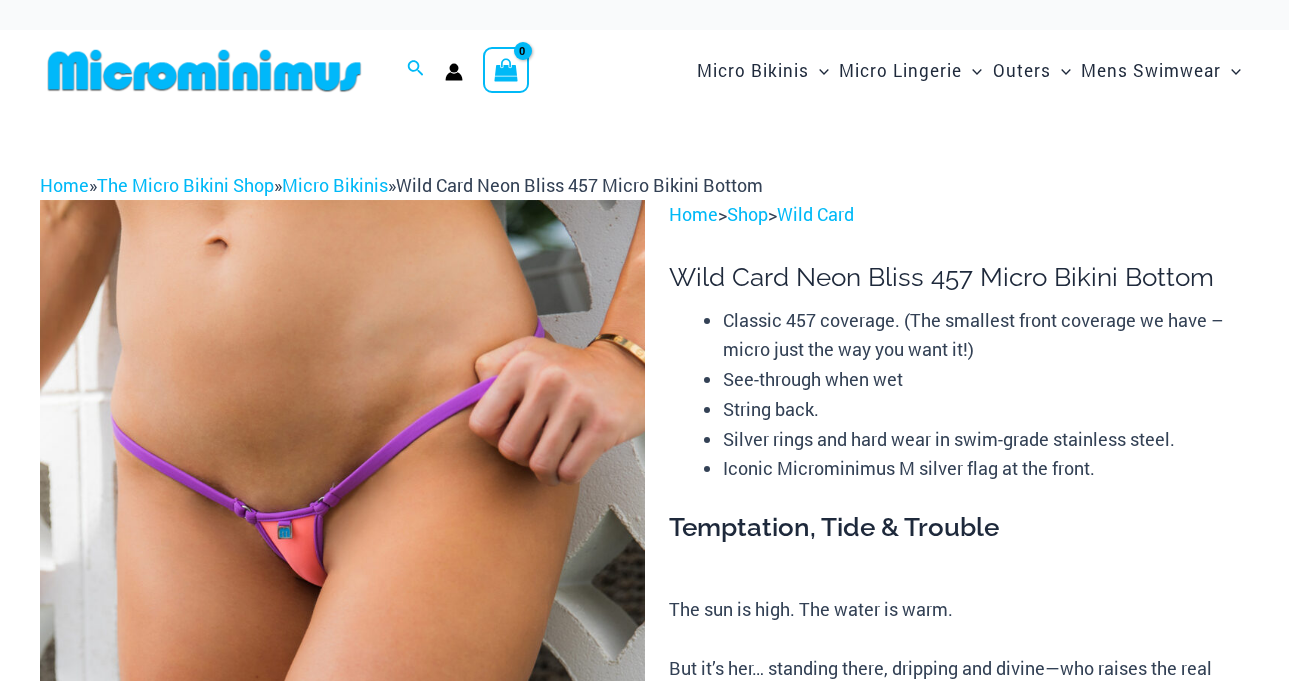 scroll, scrollTop: 0, scrollLeft: 0, axis: both 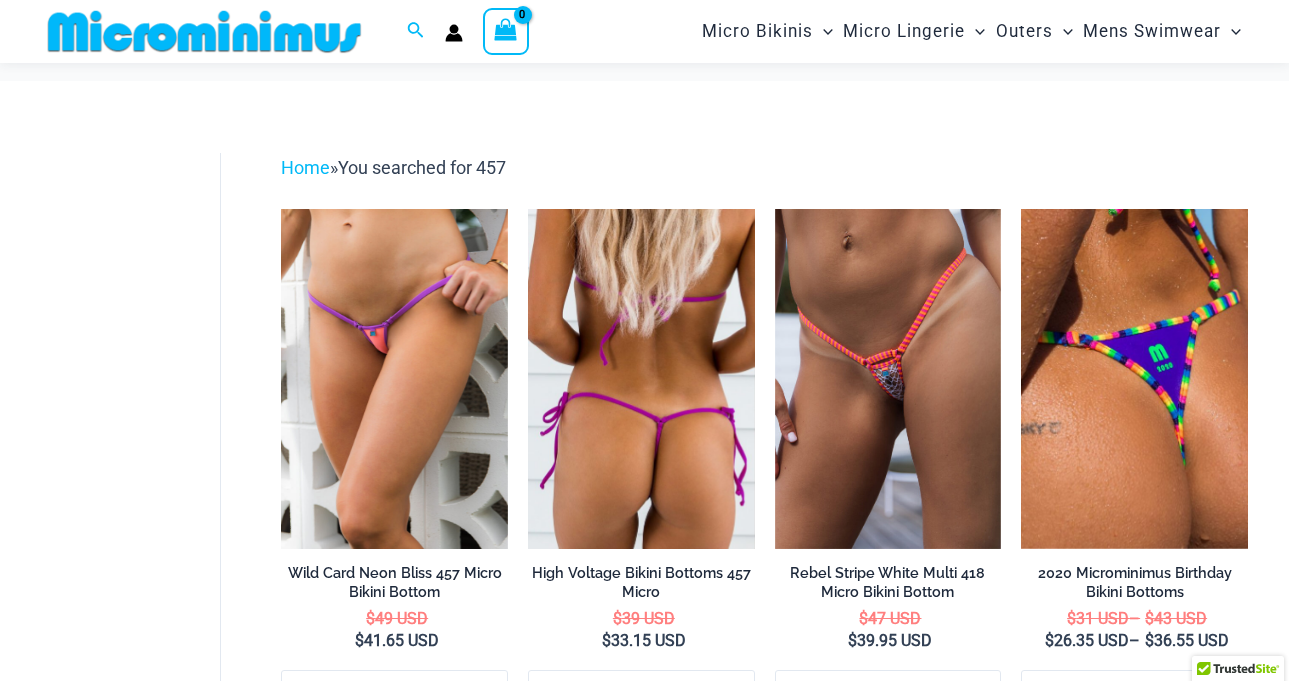 click at bounding box center (641, 379) 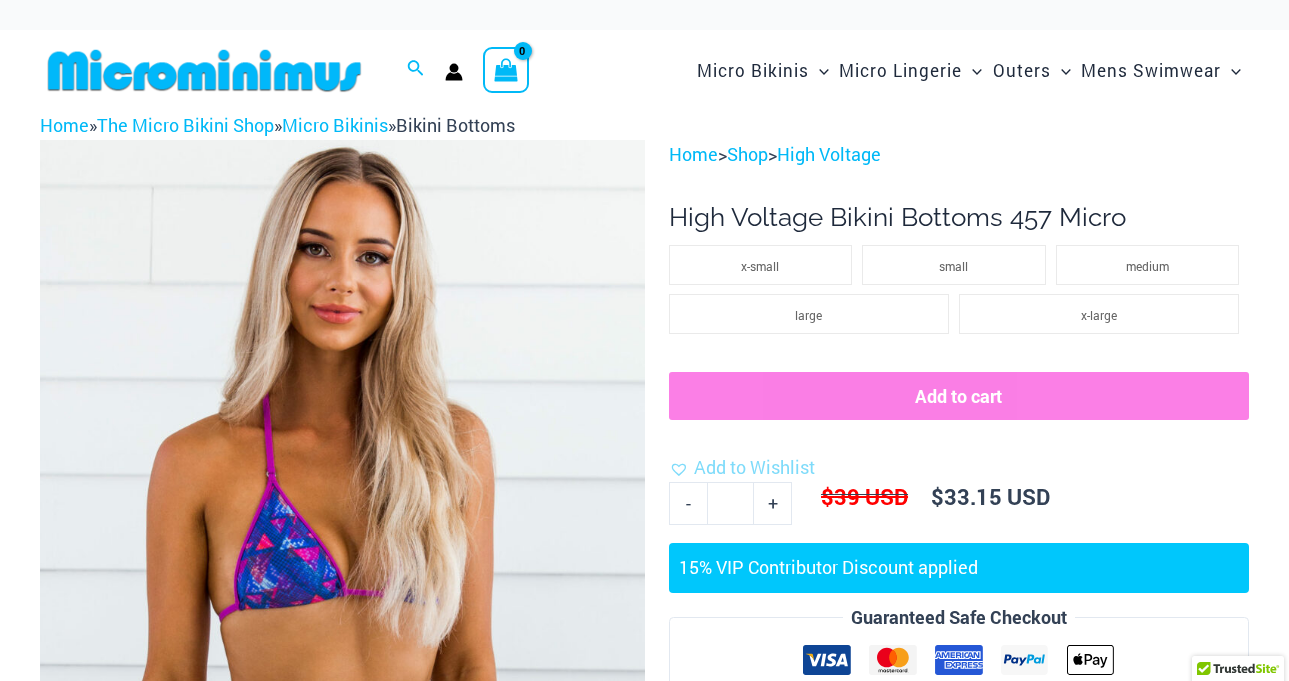 scroll, scrollTop: 560, scrollLeft: 0, axis: vertical 